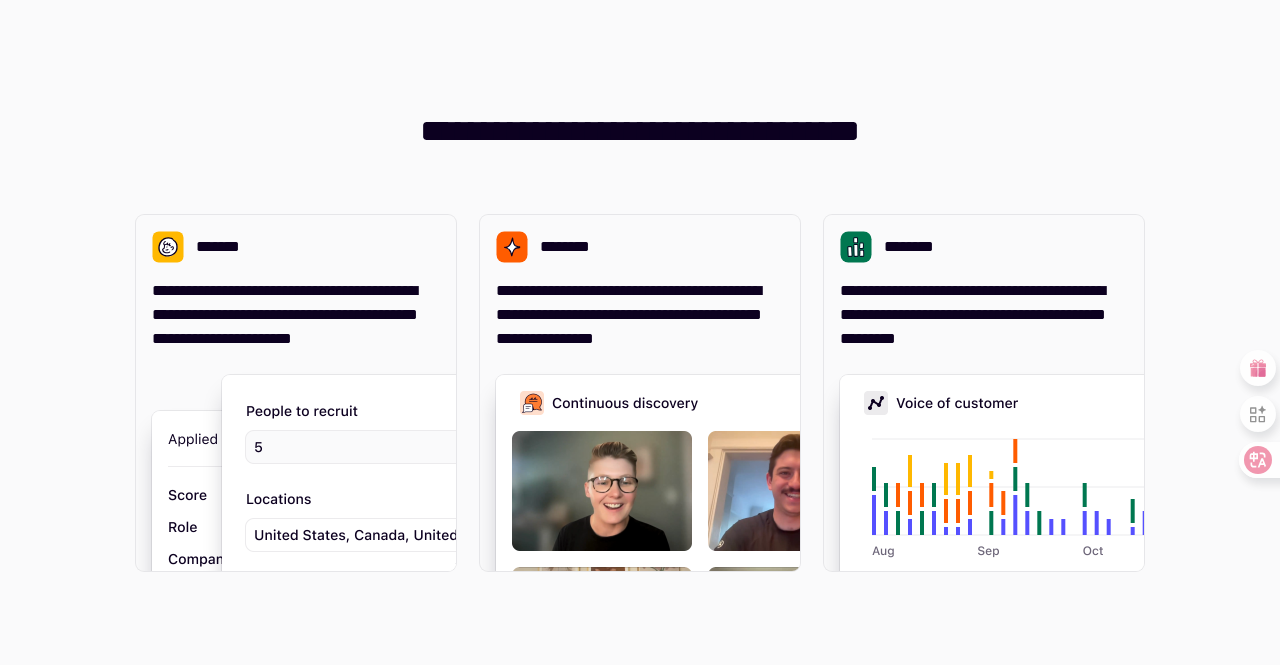 scroll, scrollTop: 0, scrollLeft: 0, axis: both 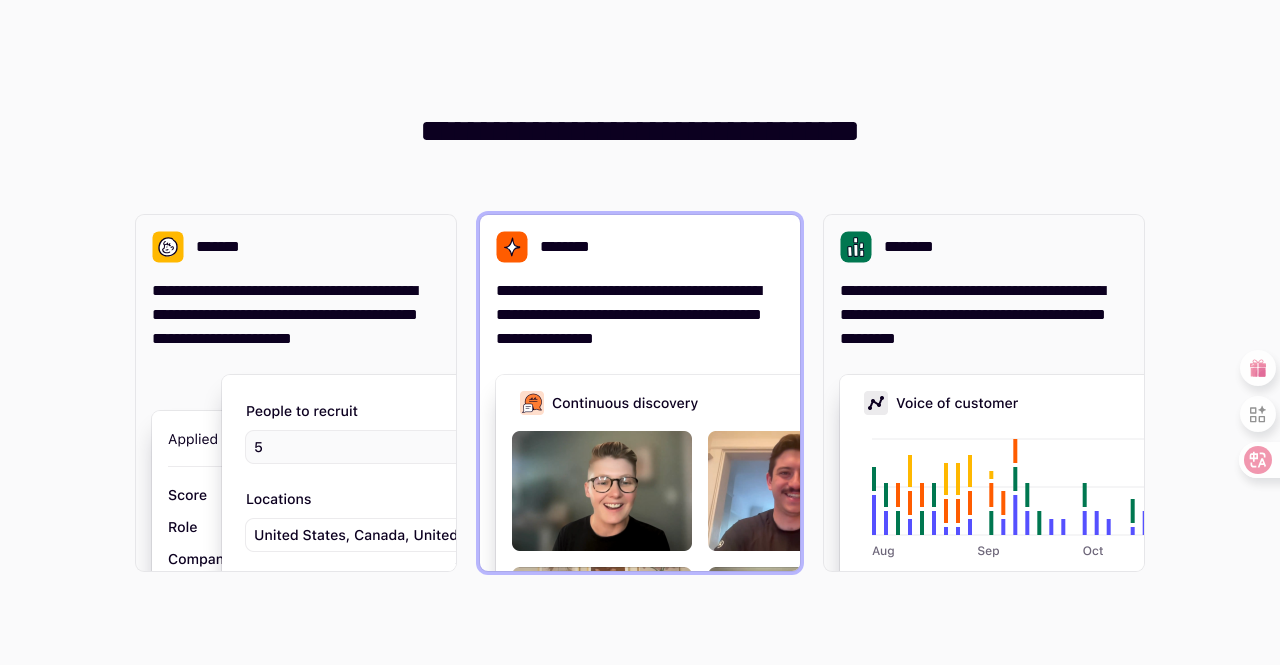 click at bounding box center [796, 575] 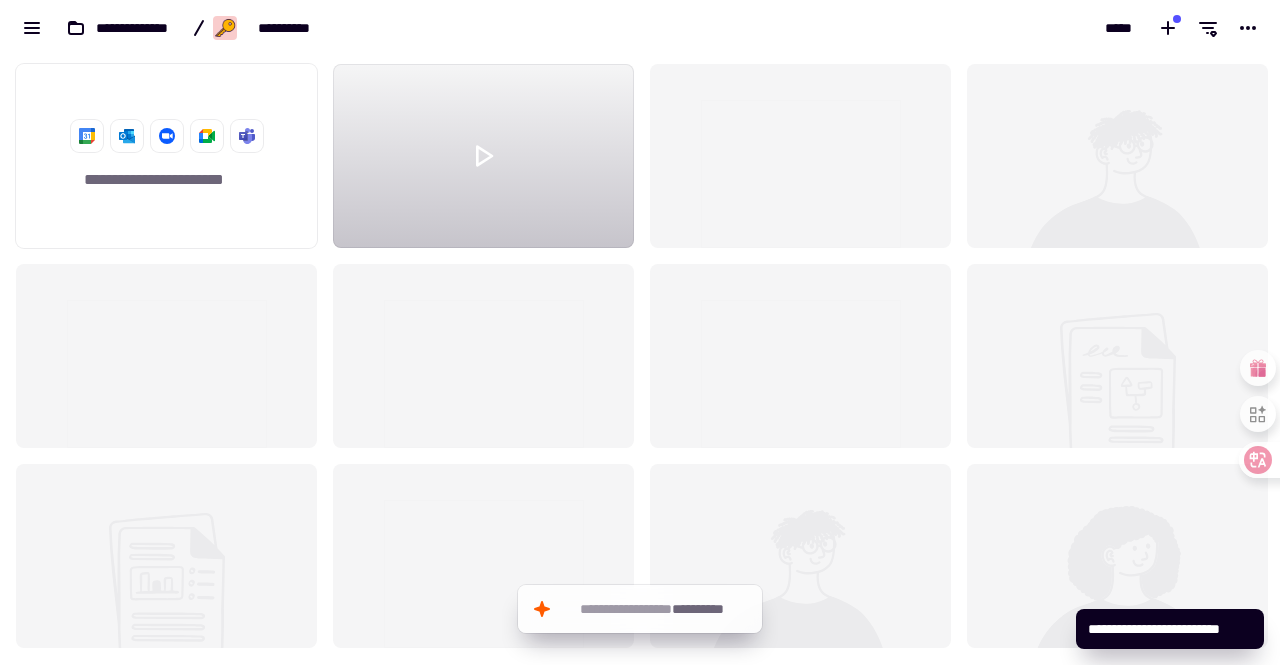 scroll, scrollTop: 16, scrollLeft: 16, axis: both 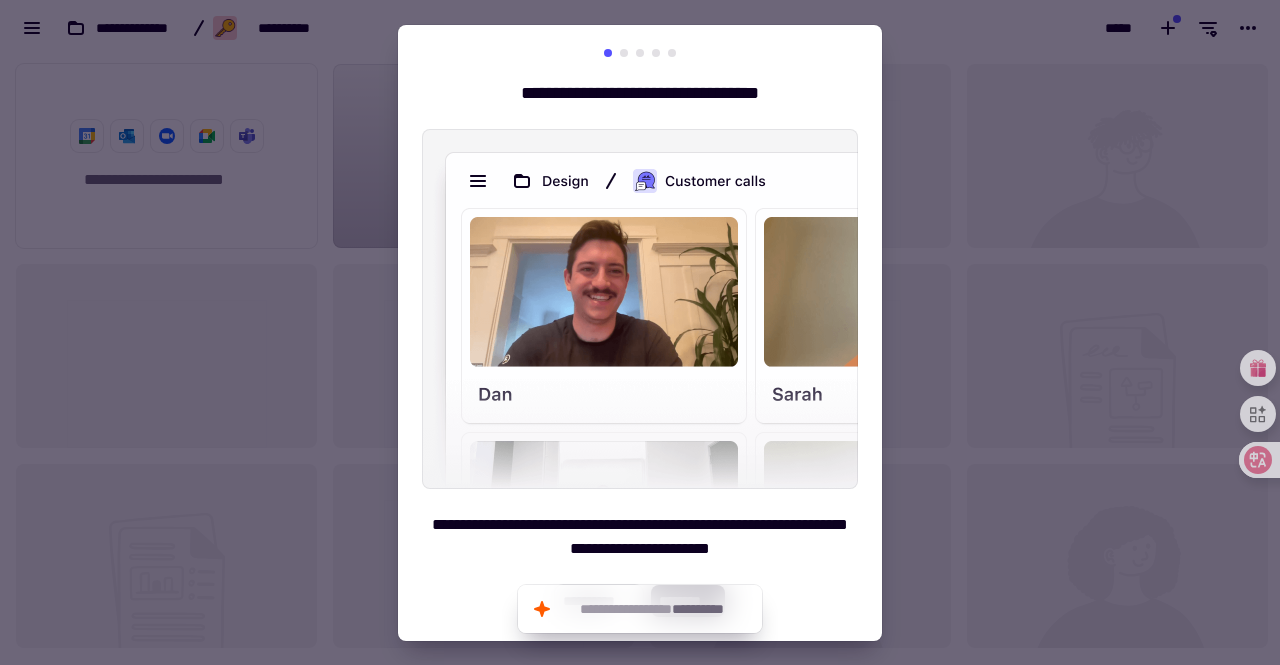 click on "**********" at bounding box center [640, 537] 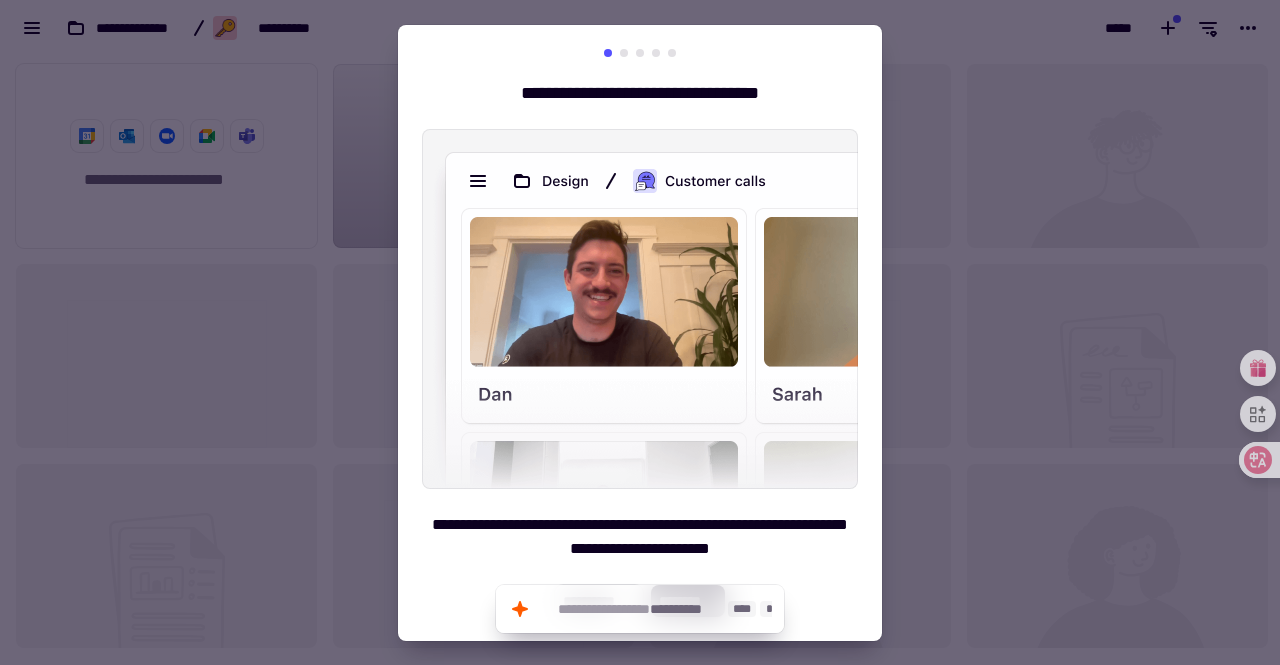 click on "**********" 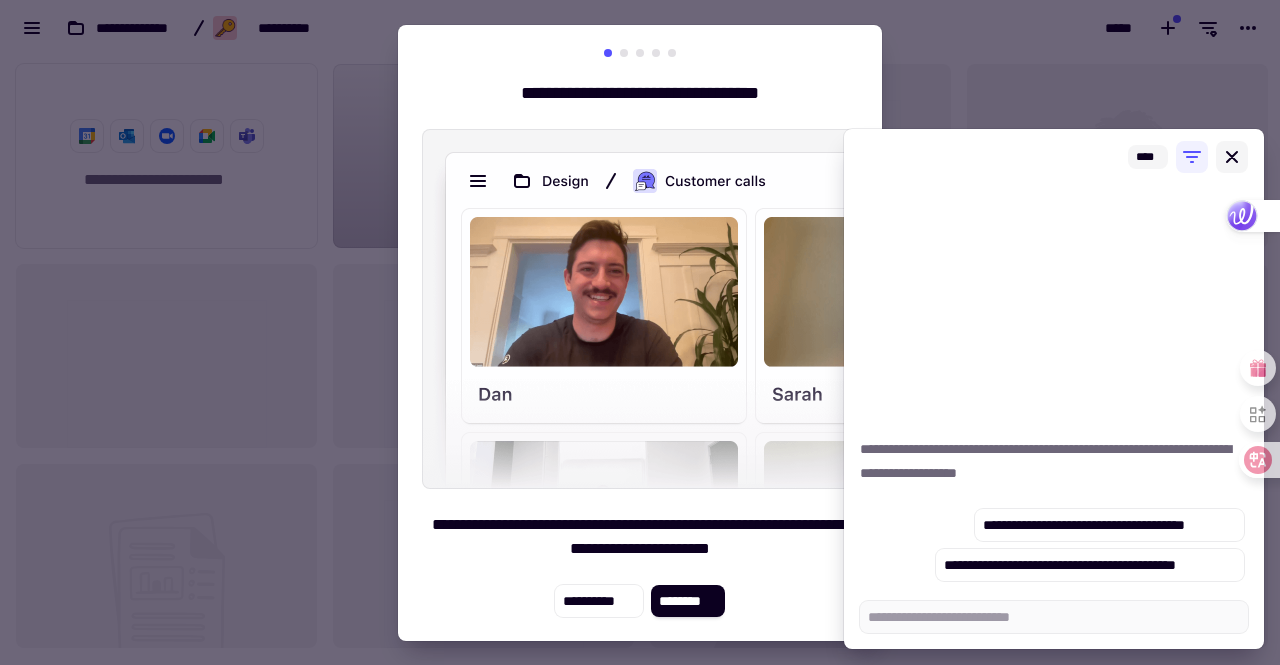click at bounding box center [1232, 157] 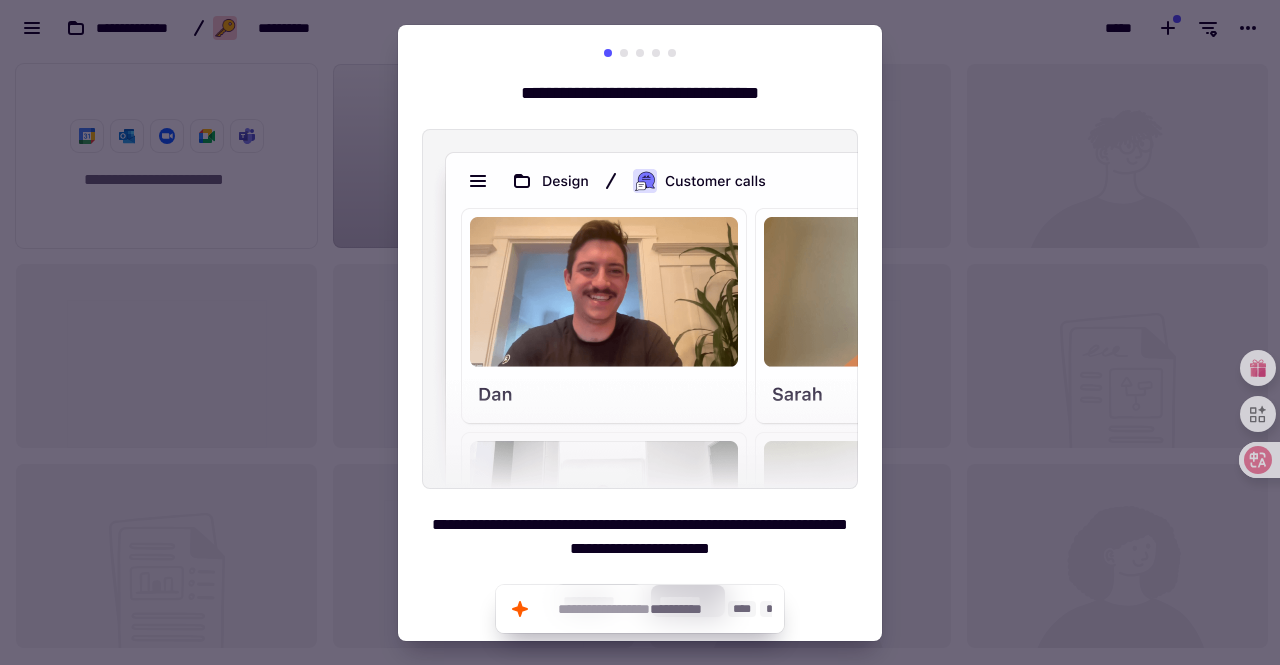 click on "**********" 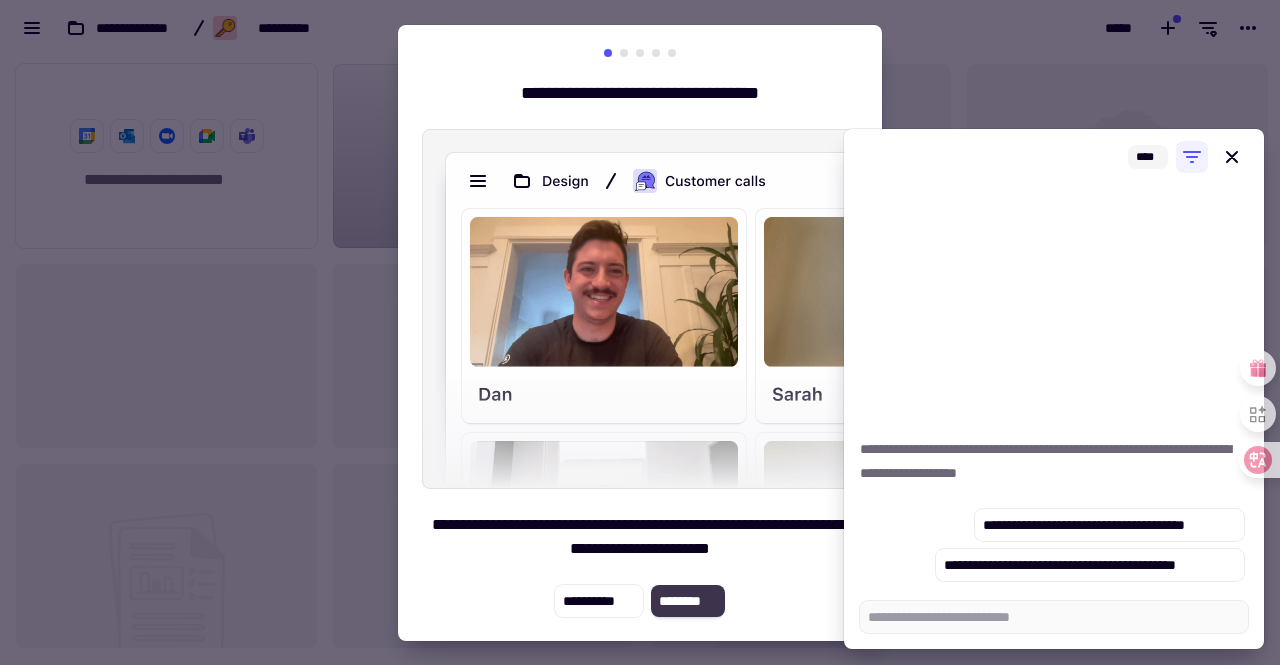 click on "********" 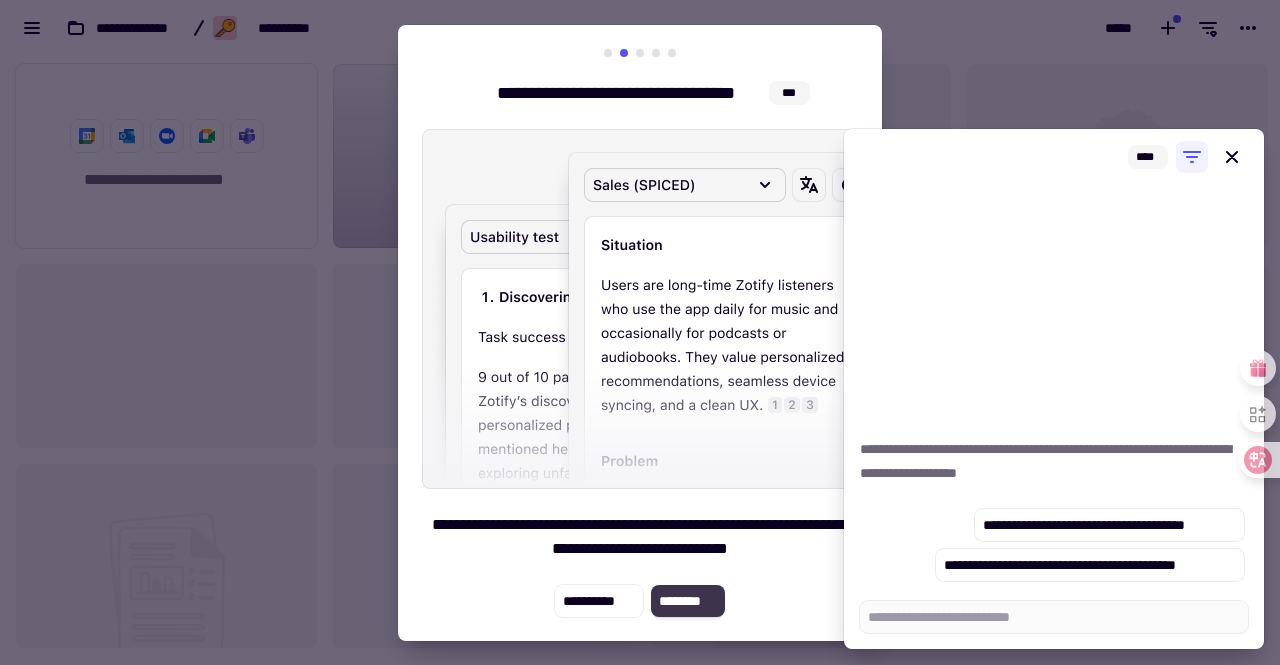 click on "********" 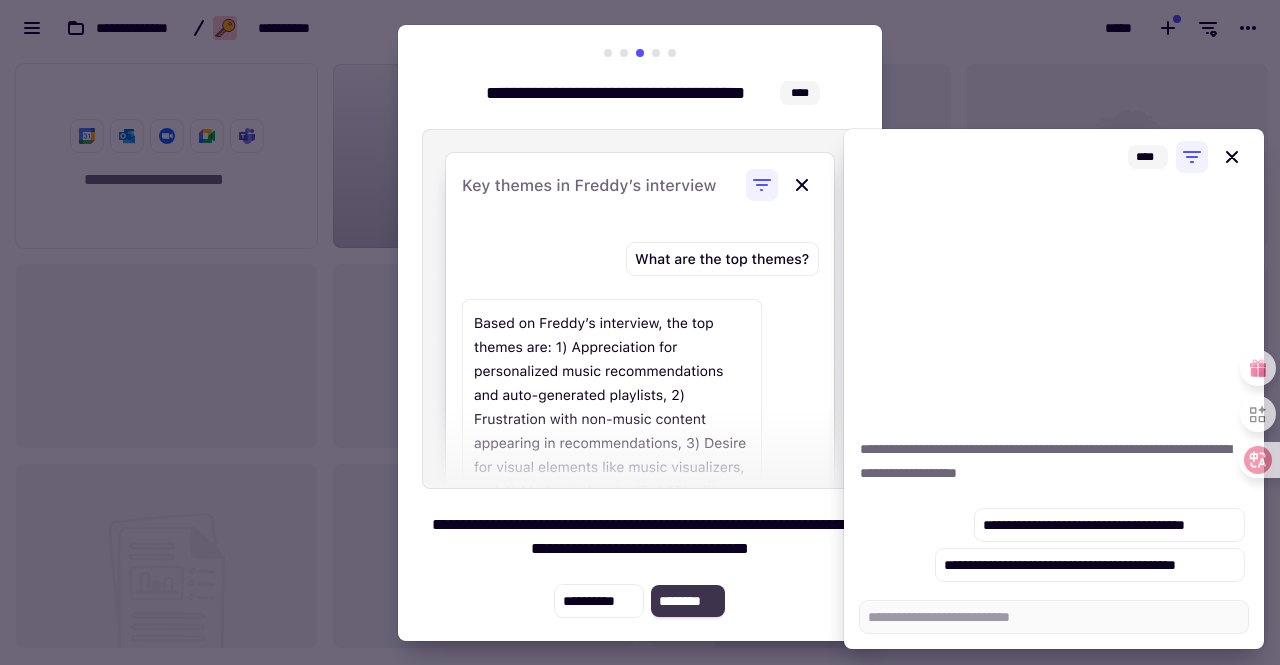 click on "********" 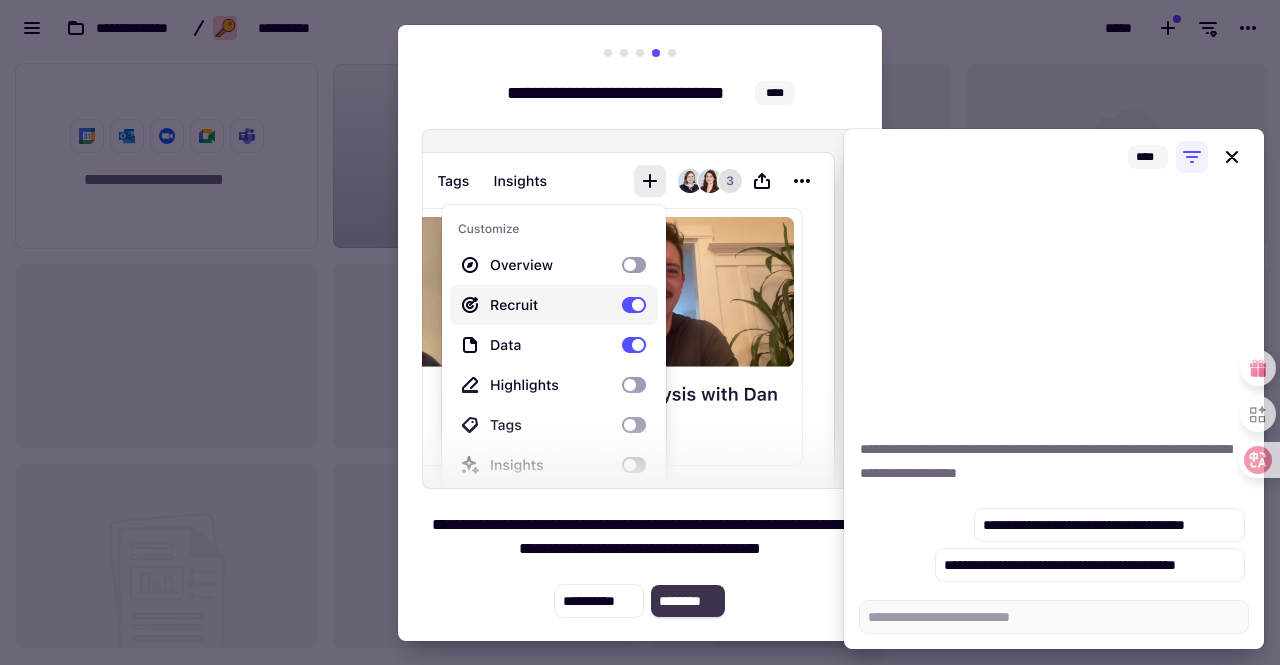 click on "********" 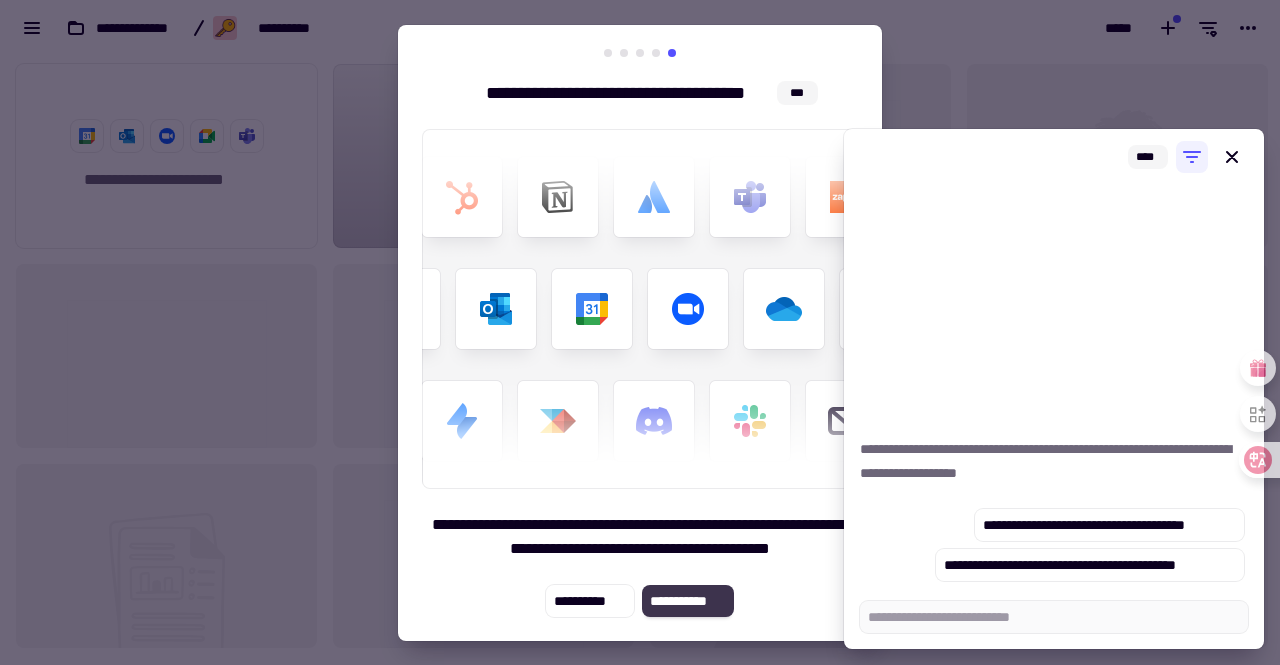 click on "**********" 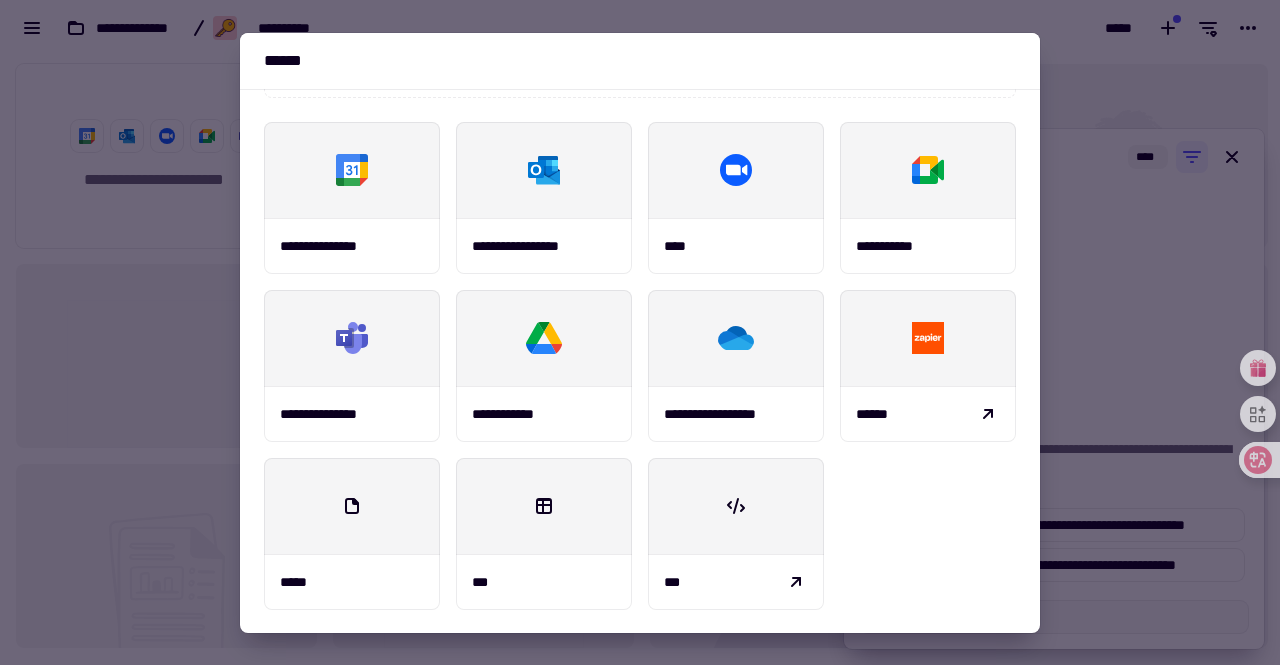 scroll, scrollTop: 0, scrollLeft: 0, axis: both 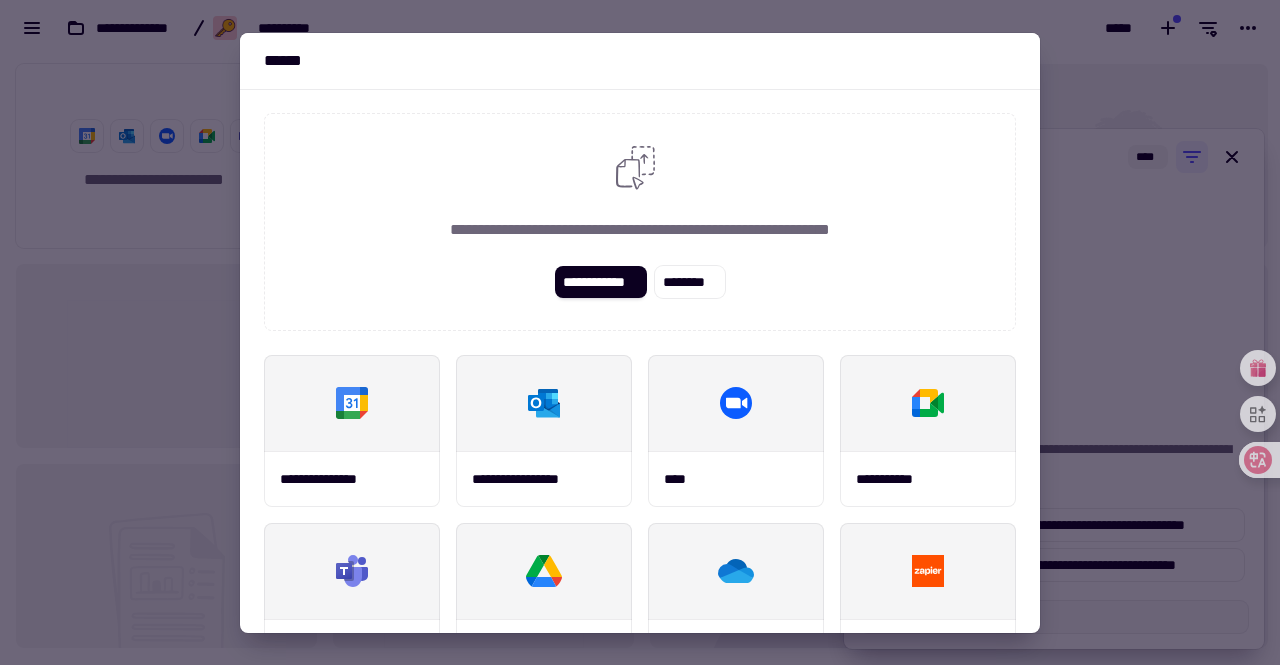 click at bounding box center (640, 332) 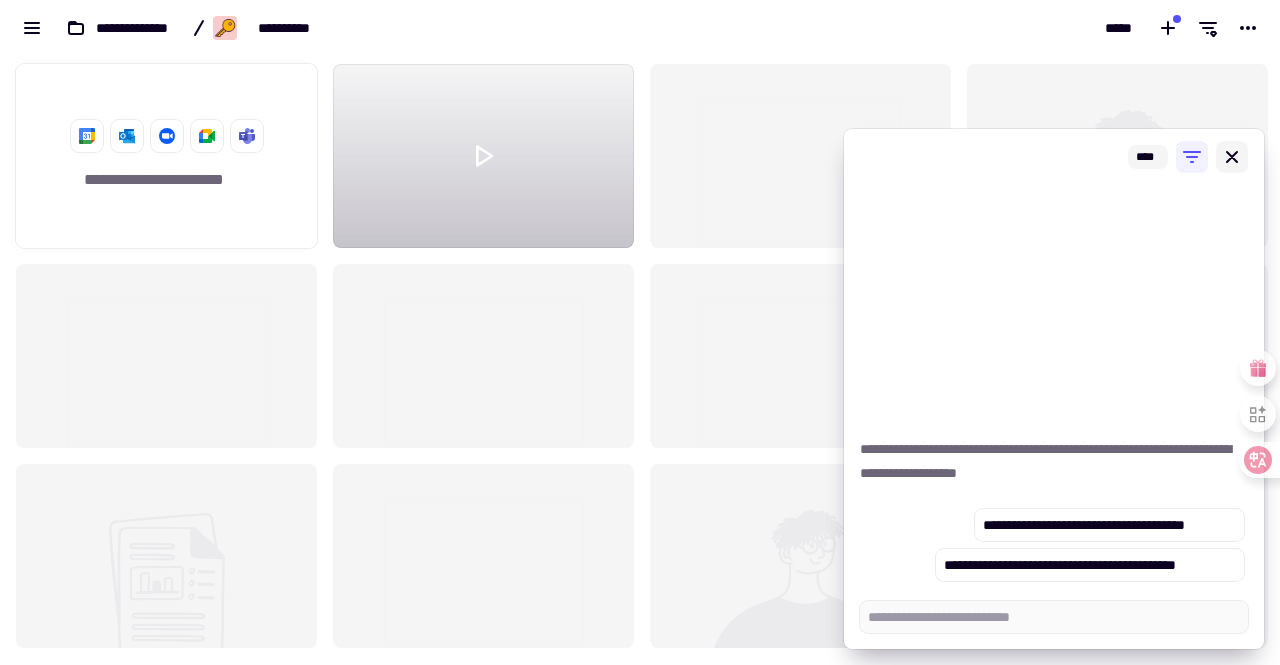click 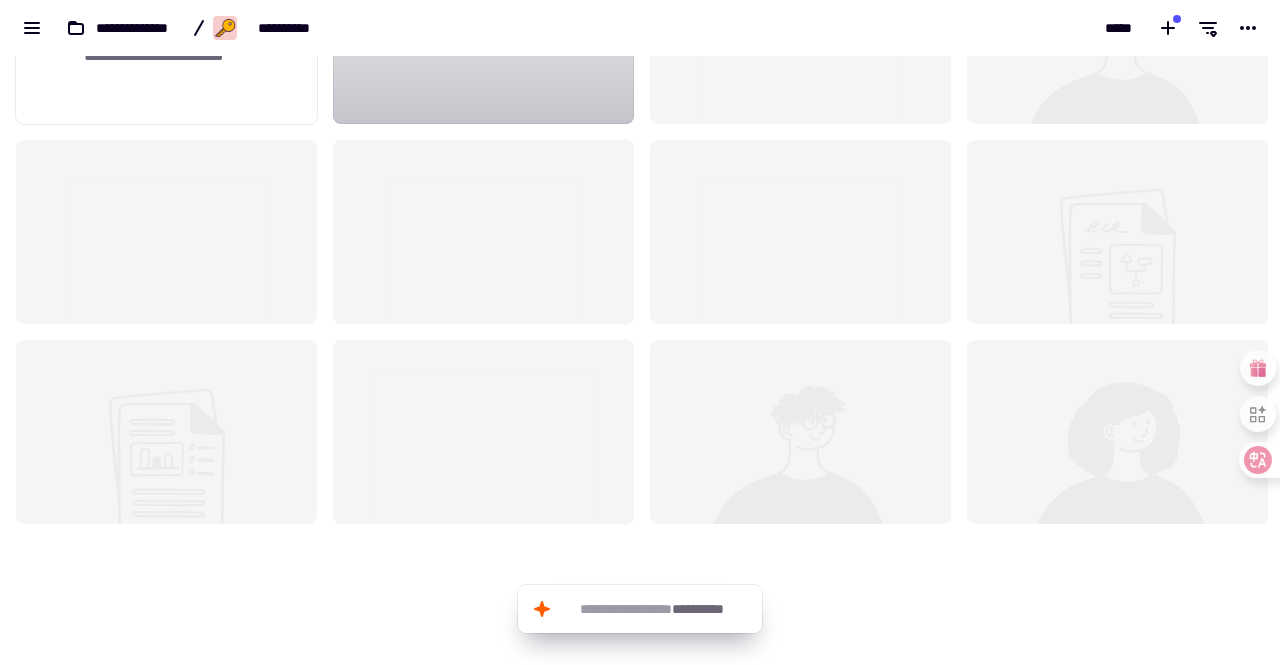 scroll, scrollTop: 0, scrollLeft: 0, axis: both 